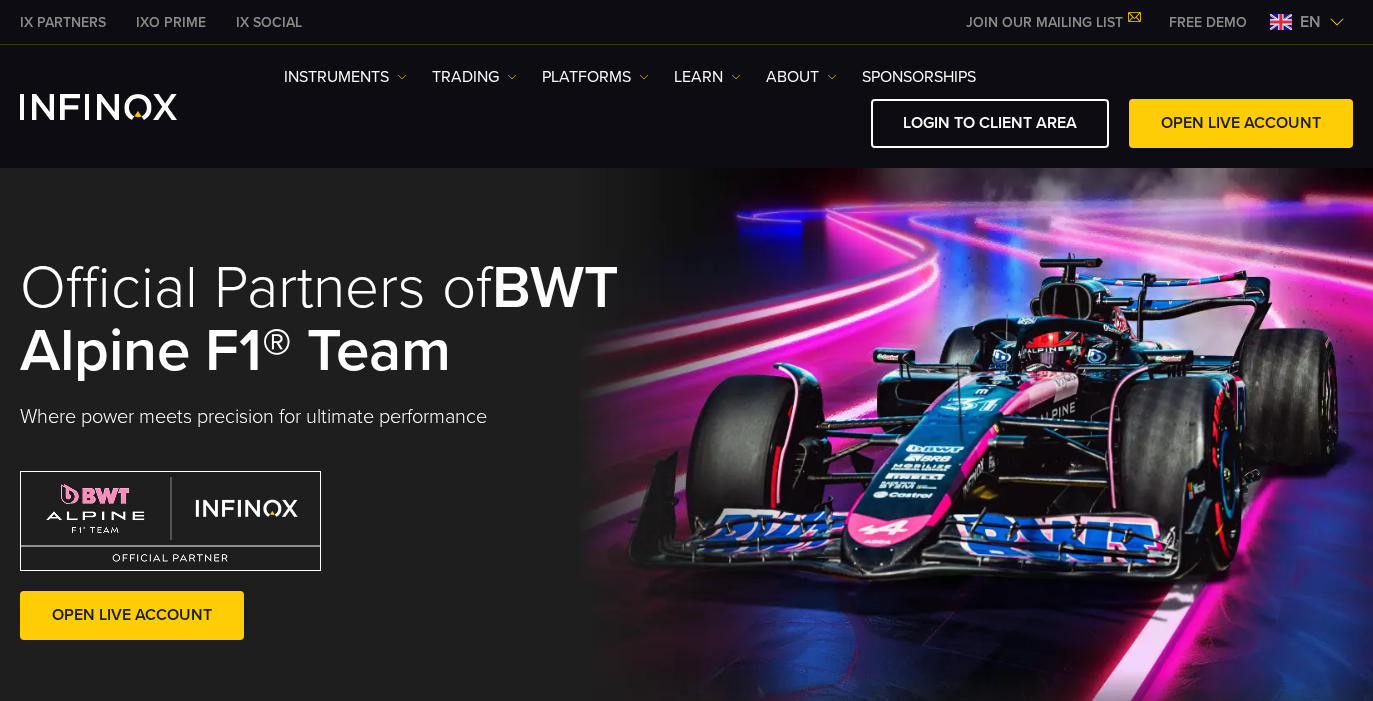 scroll, scrollTop: 0, scrollLeft: 0, axis: both 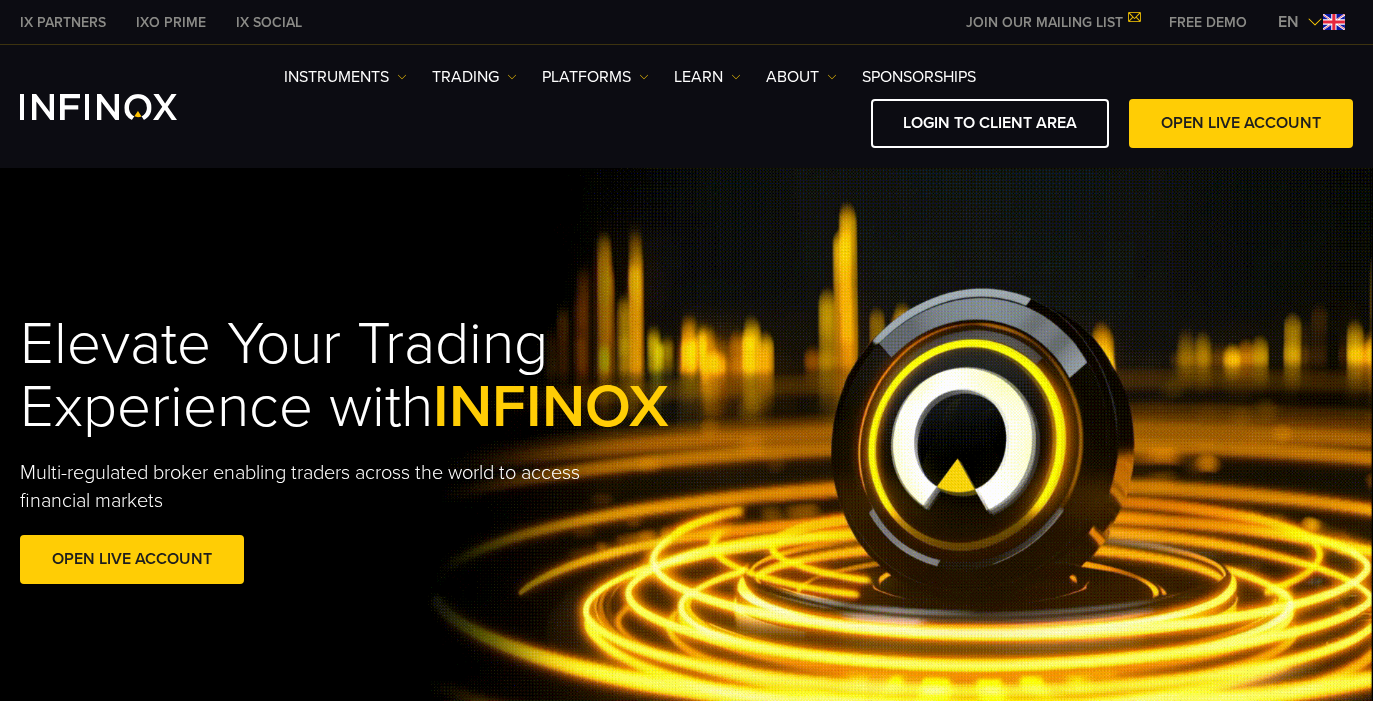 click on "Instruments
Instruments
Product Information
TRADING
Account funding MT4" at bounding box center [630, 77] 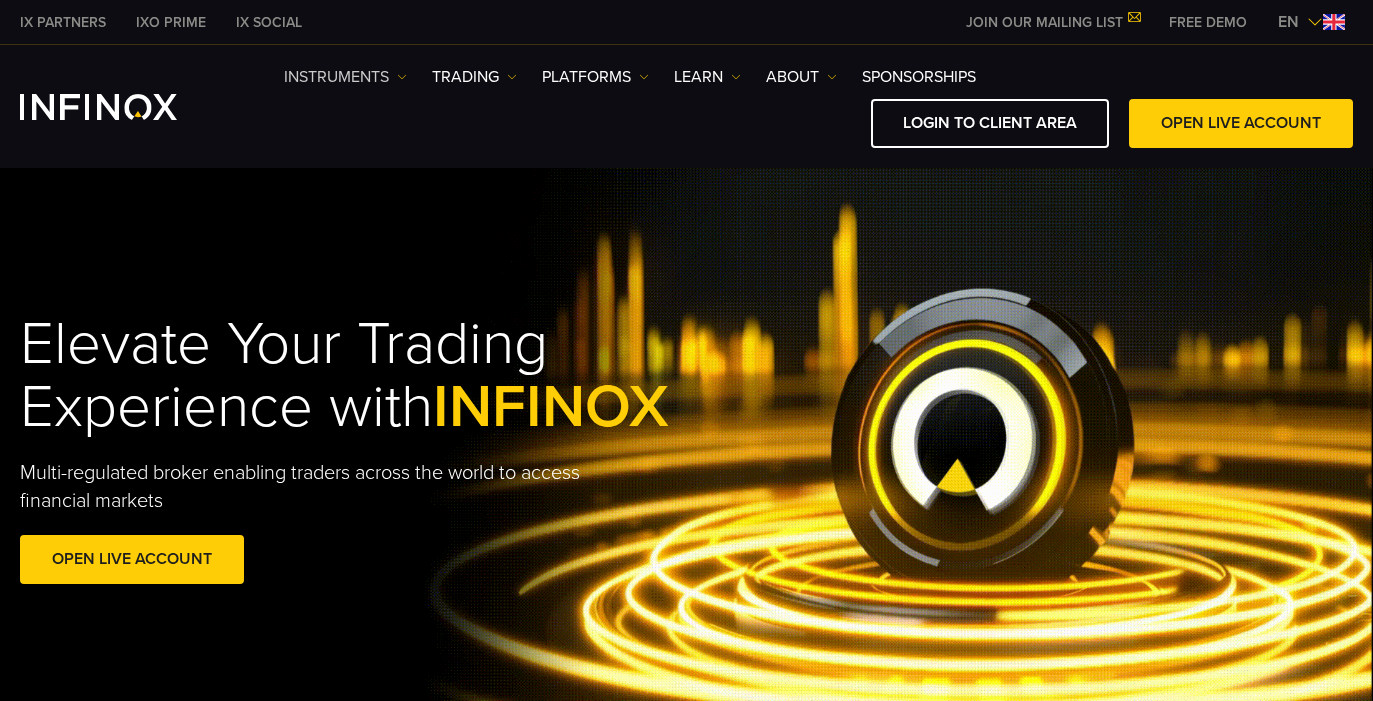click at bounding box center [402, 77] 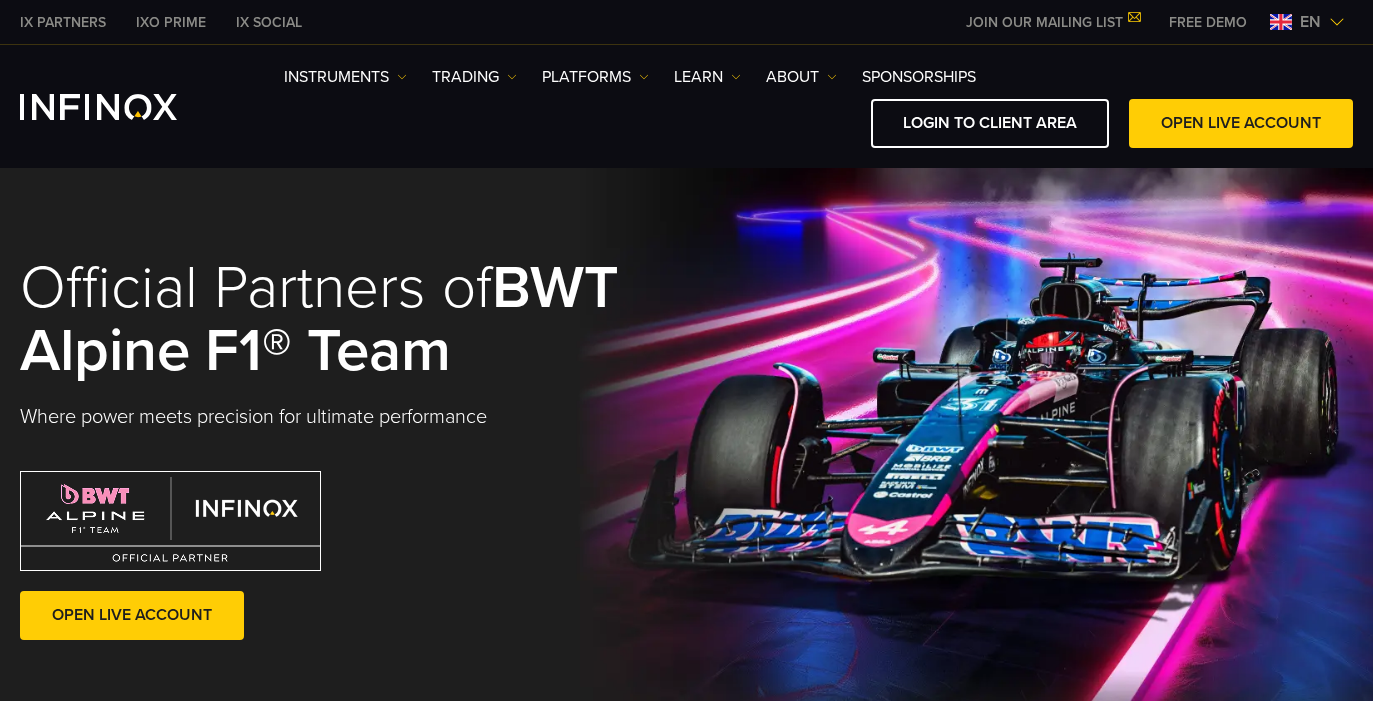 scroll, scrollTop: 0, scrollLeft: 0, axis: both 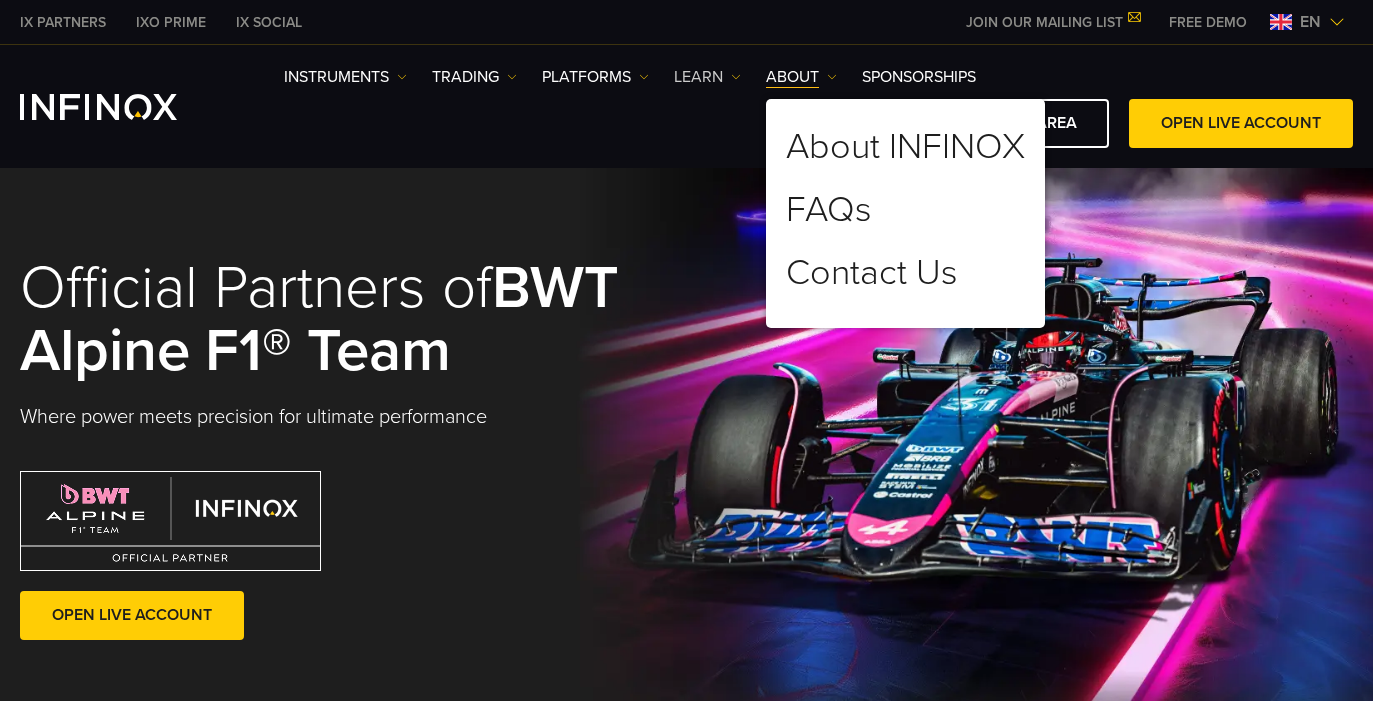 click on "Learn" at bounding box center (345, 77) 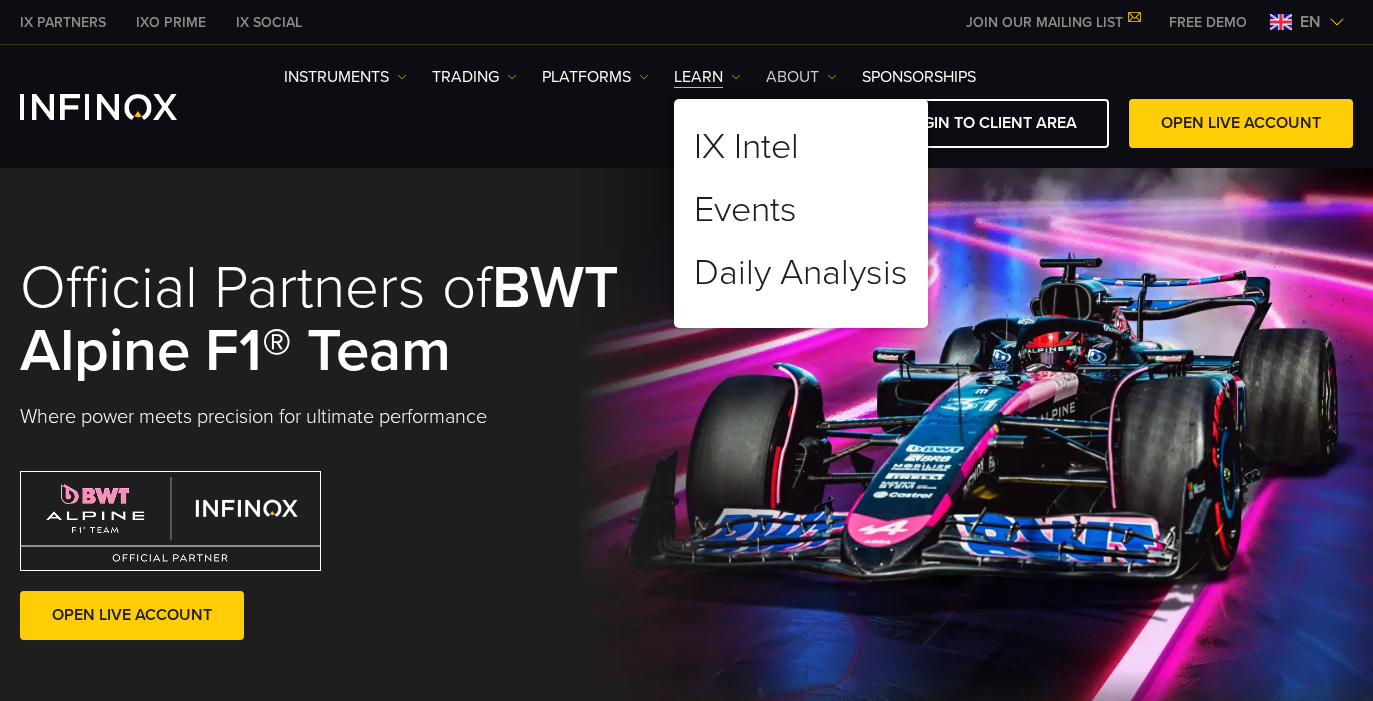 click on "ABOUT" at bounding box center (345, 77) 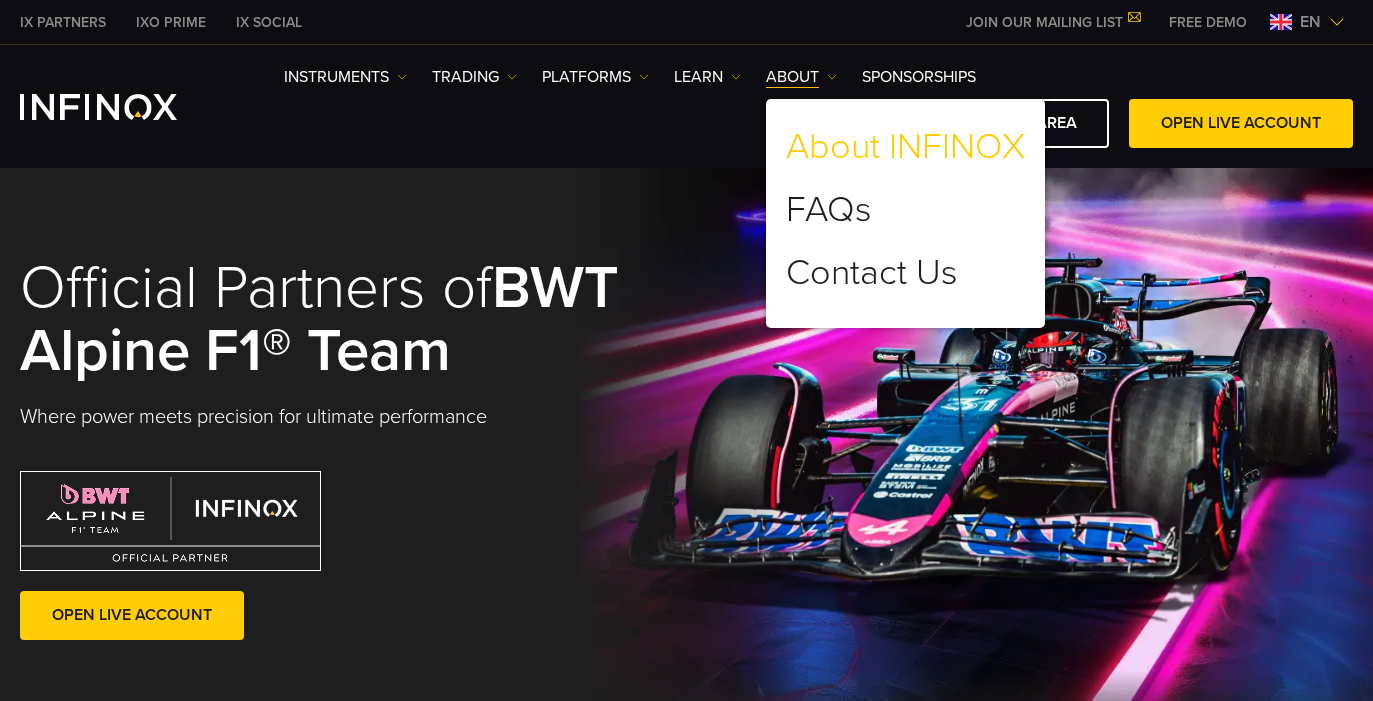 click on "About INFINOX" at bounding box center (905, 147) 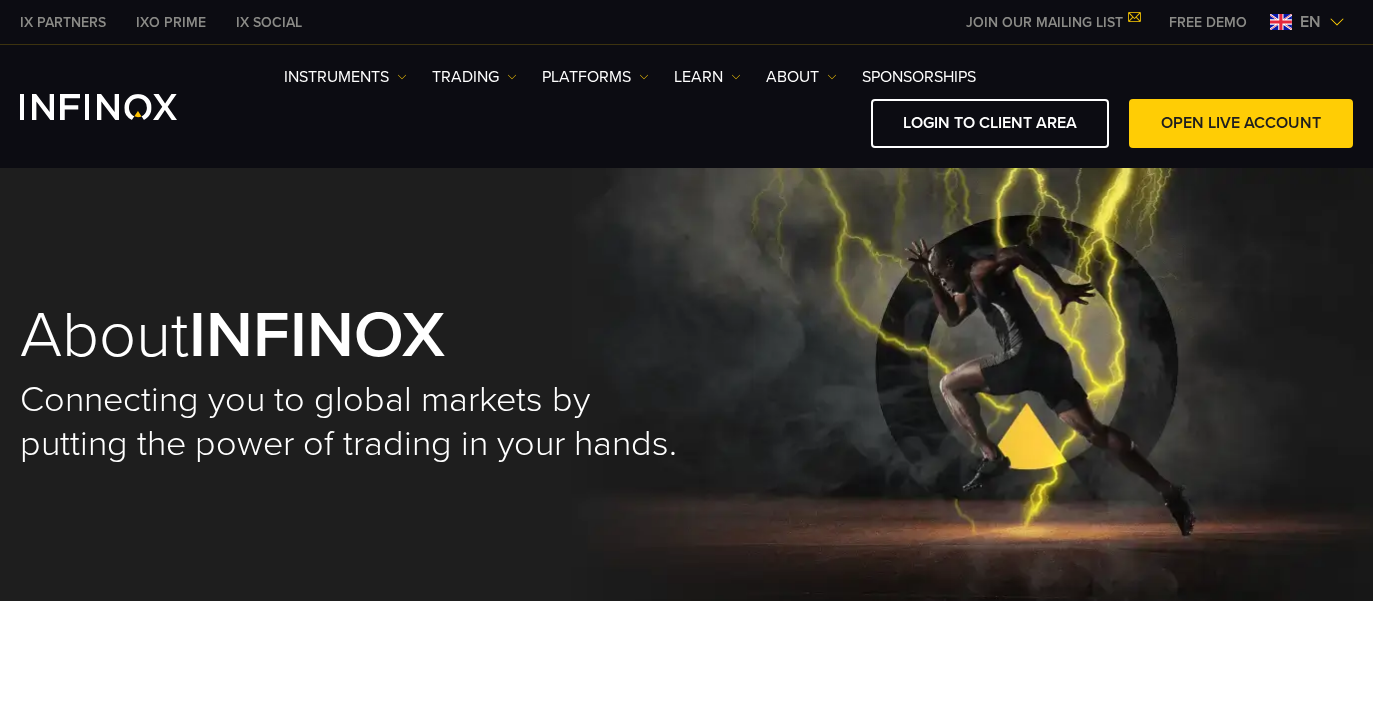 scroll, scrollTop: 0, scrollLeft: 0, axis: both 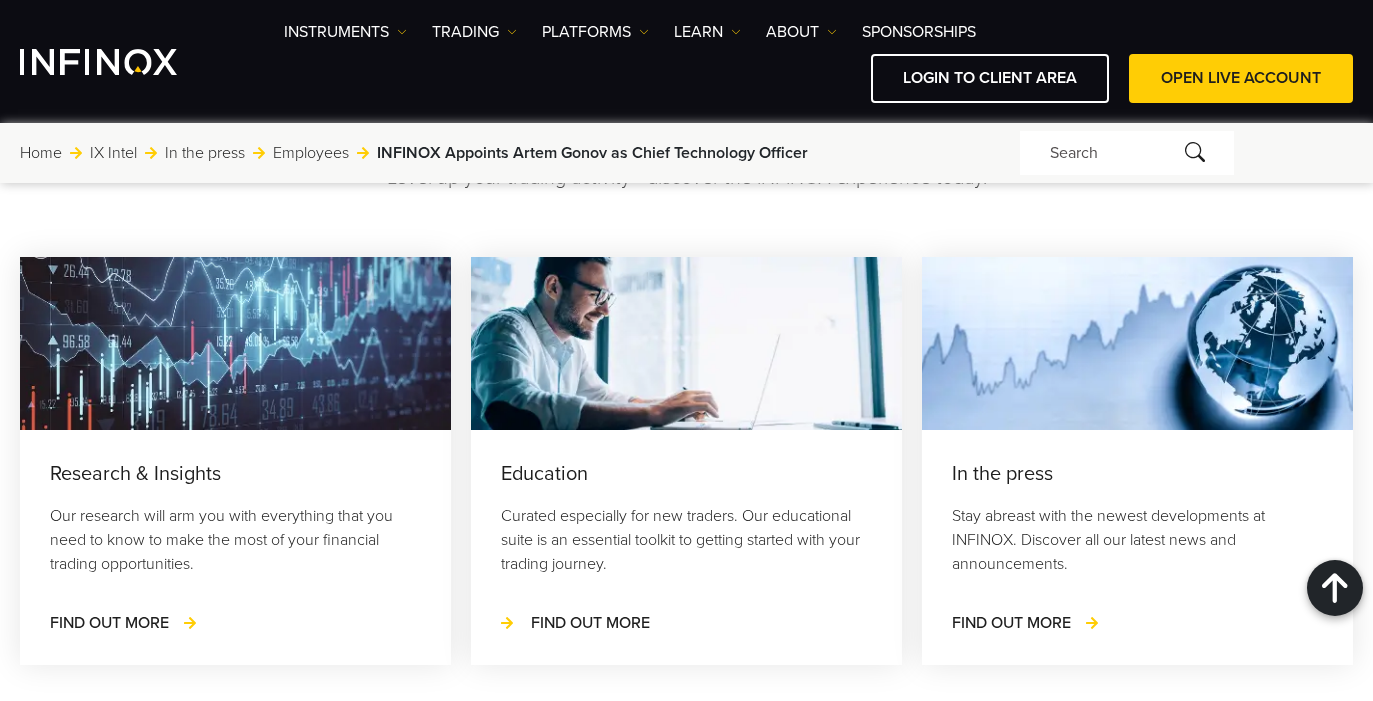 click on "FIND OUT MORE" at bounding box center (590, 623) 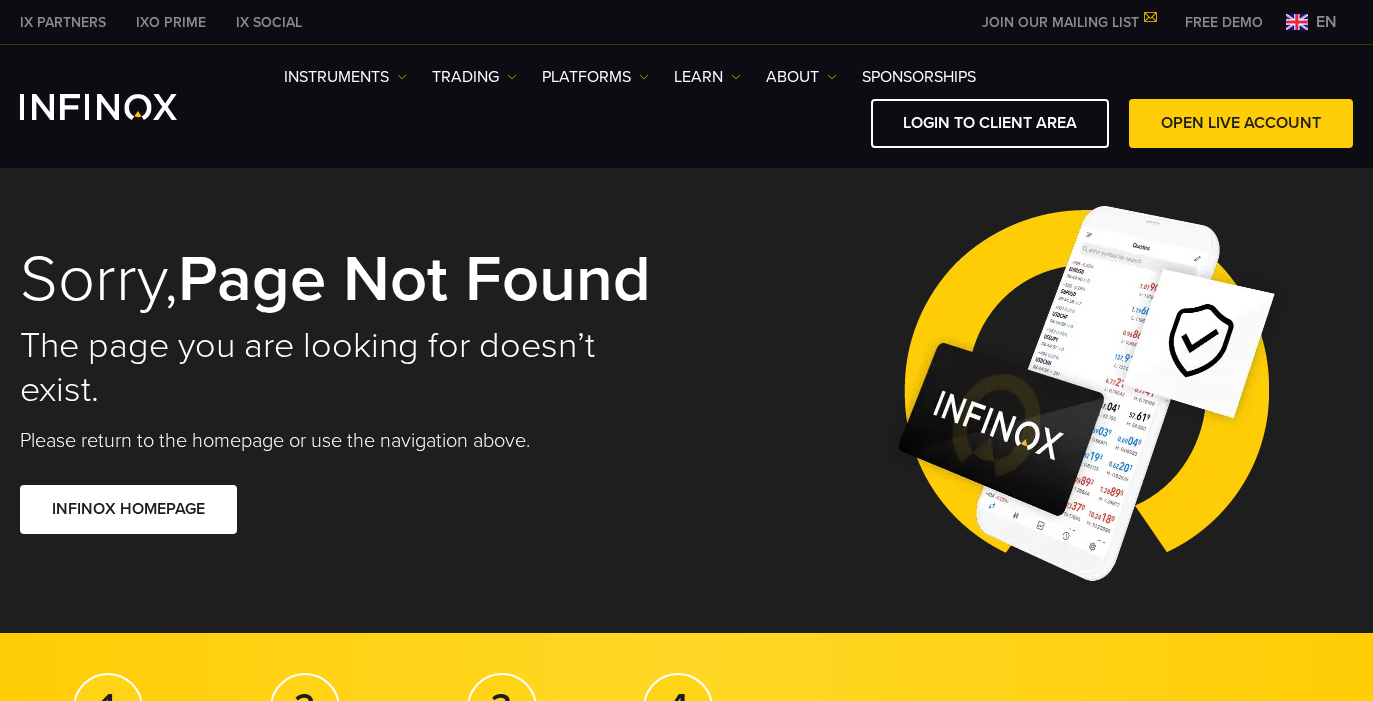 scroll, scrollTop: 0, scrollLeft: 0, axis: both 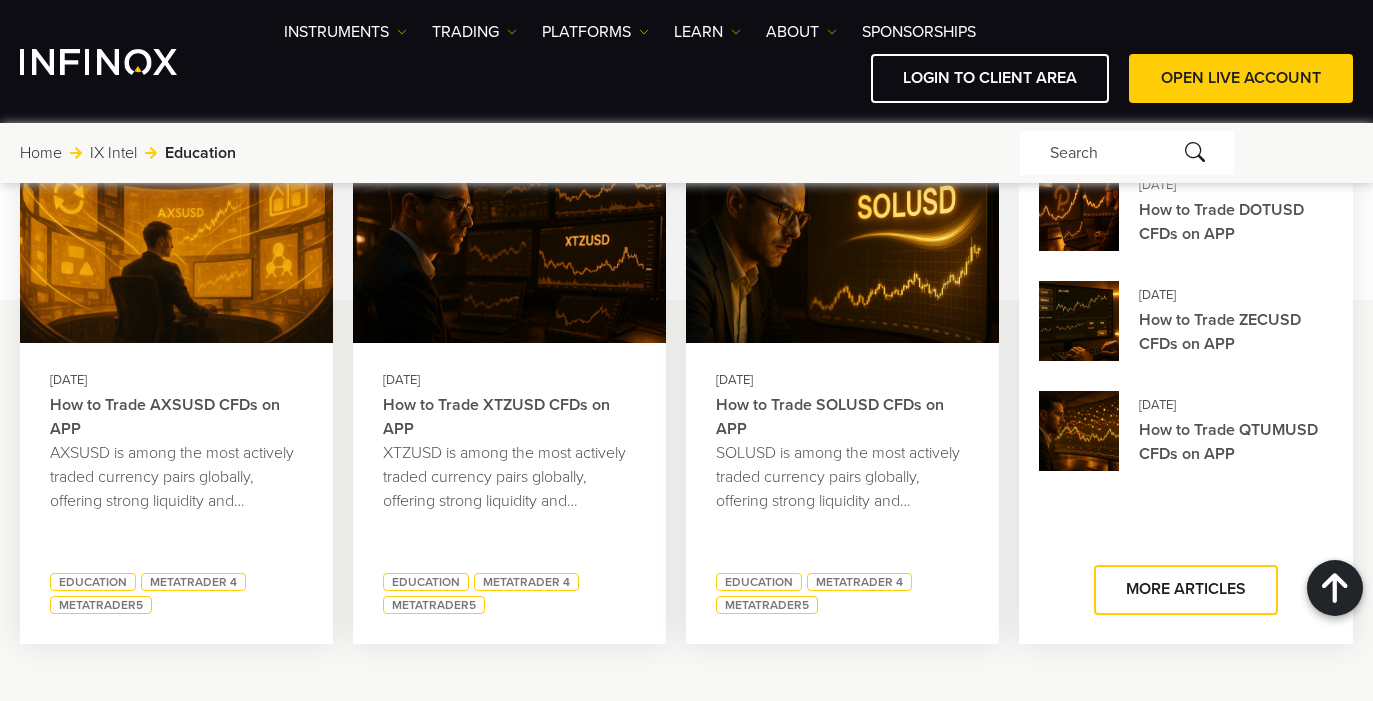 click on "How to Trade XTZUSD CFDs on APP" at bounding box center (509, 417) 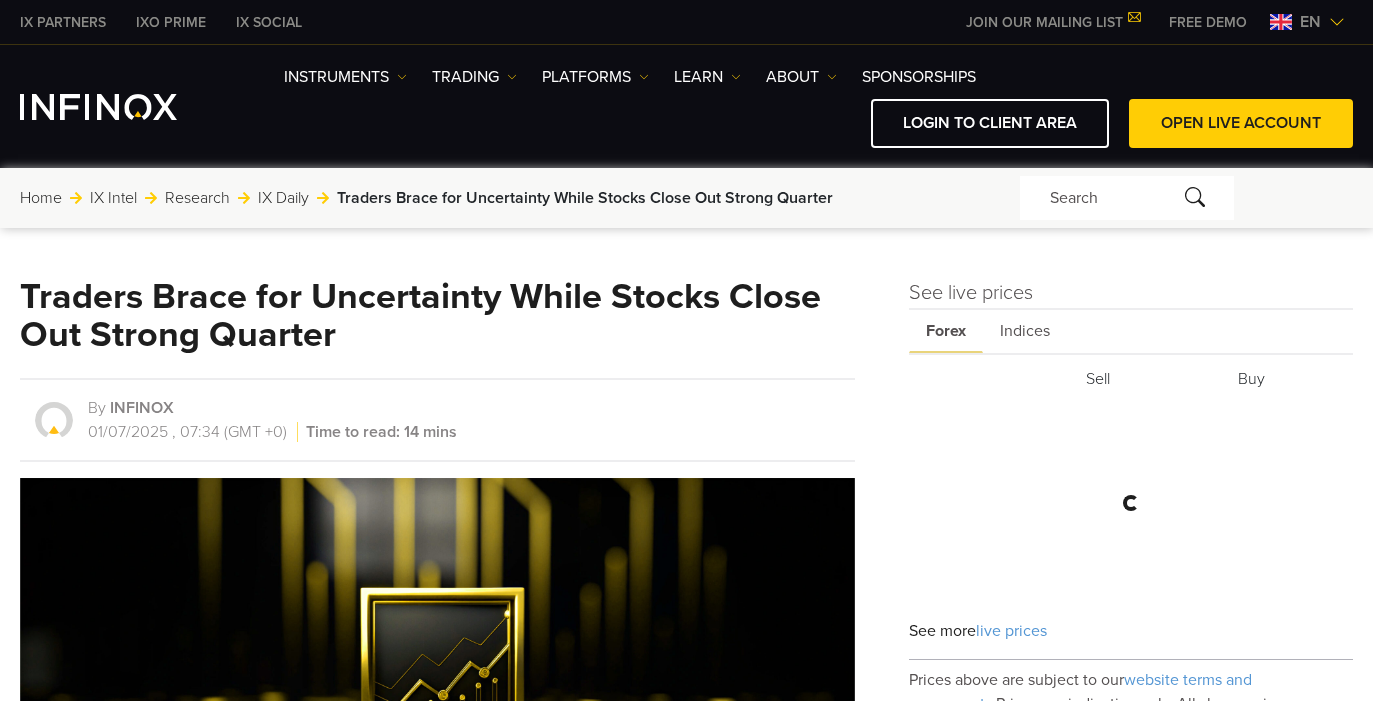 scroll, scrollTop: 0, scrollLeft: 0, axis: both 